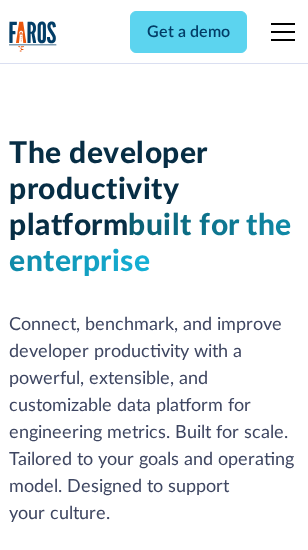scroll, scrollTop: 0, scrollLeft: 0, axis: both 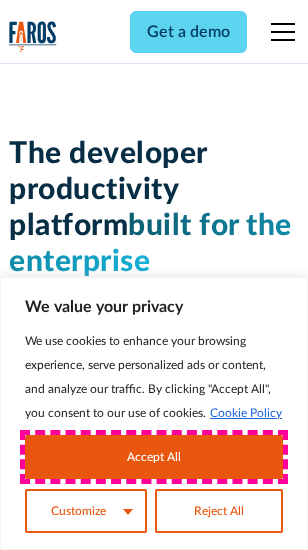 click on "Accept All" at bounding box center [154, 457] 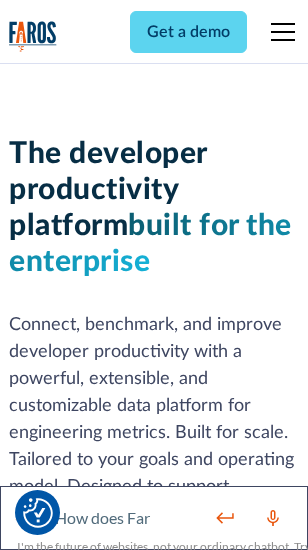 scroll, scrollTop: 301, scrollLeft: 0, axis: vertical 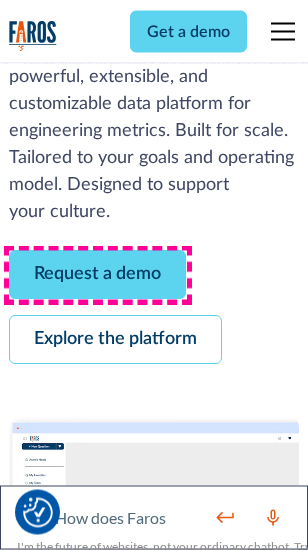 click on "Request a demo" at bounding box center [97, 275] 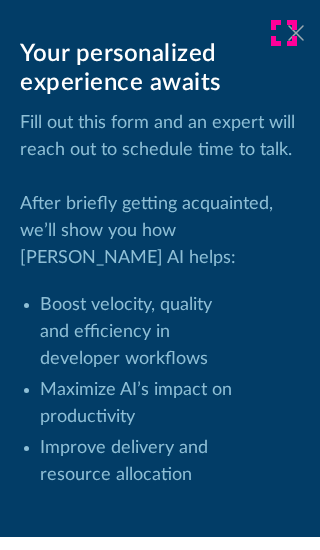 click 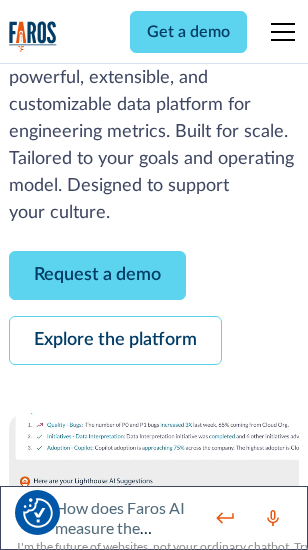 scroll, scrollTop: 366, scrollLeft: 0, axis: vertical 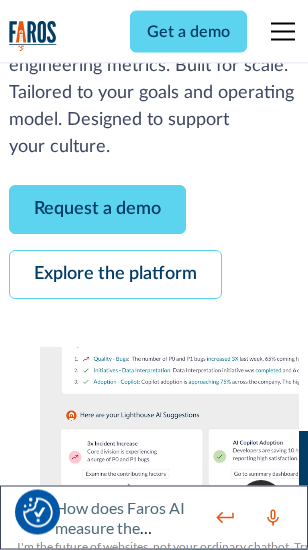 click on "Explore the platform" at bounding box center [115, 275] 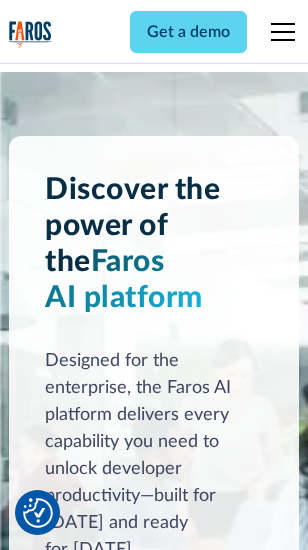 scroll, scrollTop: 15242, scrollLeft: 0, axis: vertical 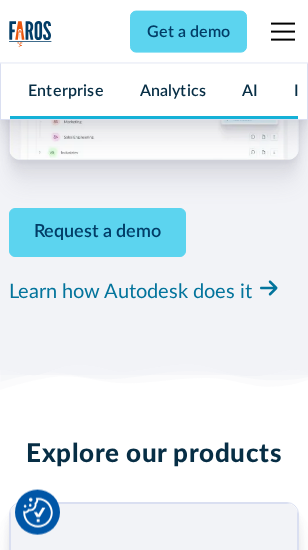 click on "Pricing" at bounding box center (33, 2512) 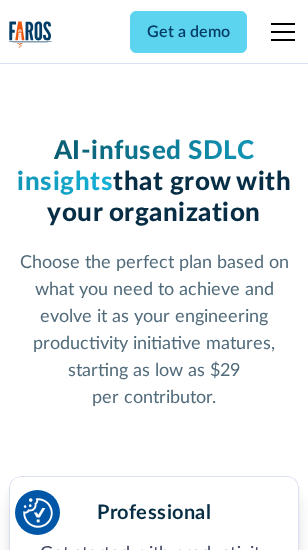 scroll, scrollTop: 3178, scrollLeft: 0, axis: vertical 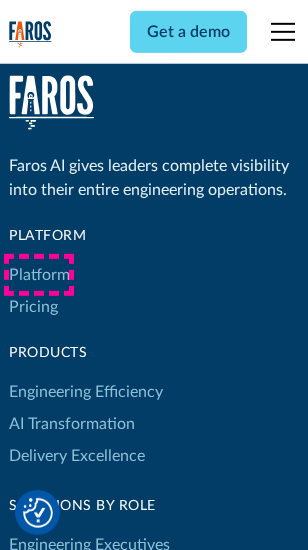 click on "Platform" at bounding box center (39, 275) 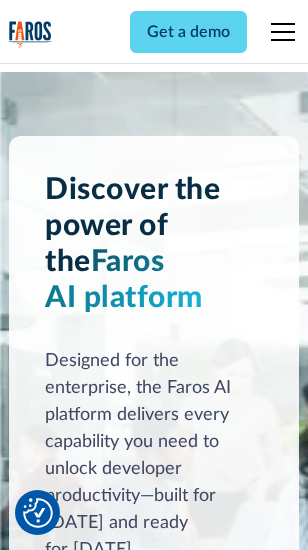 scroll, scrollTop: 15884, scrollLeft: 0, axis: vertical 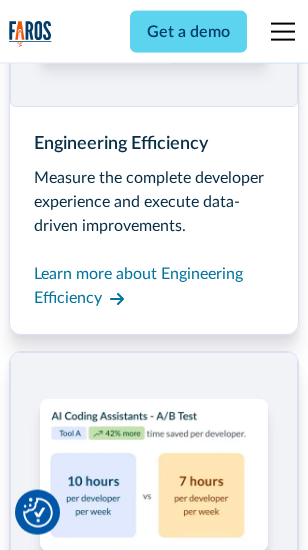 click on "Coding Assistant Impact" at bounding box center (94, 2481) 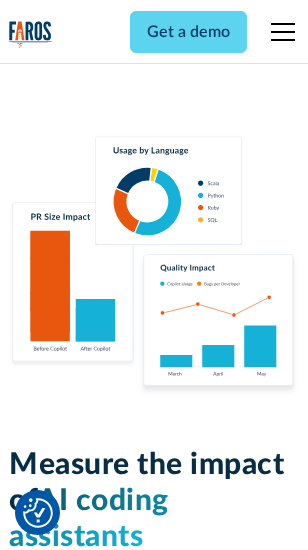 scroll, scrollTop: 12710, scrollLeft: 0, axis: vertical 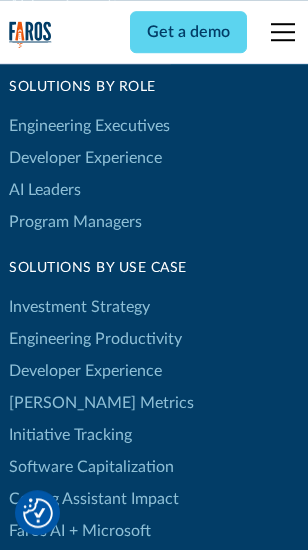 click on "[PERSON_NAME] Metrics" at bounding box center [101, 403] 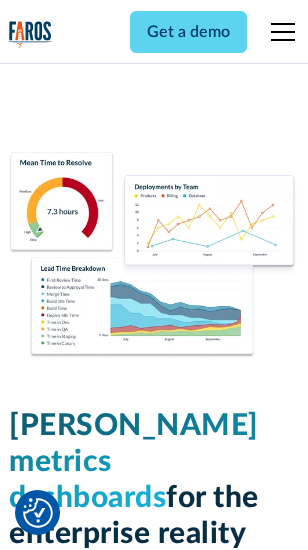 scroll, scrollTop: 9824, scrollLeft: 0, axis: vertical 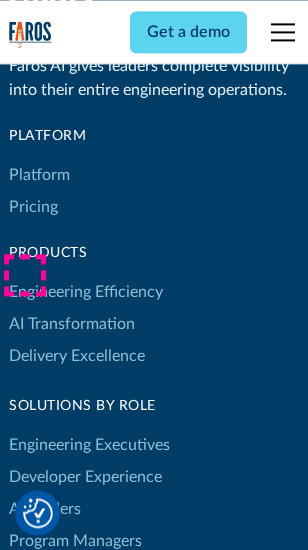 click on "Blog" at bounding box center (24, 939) 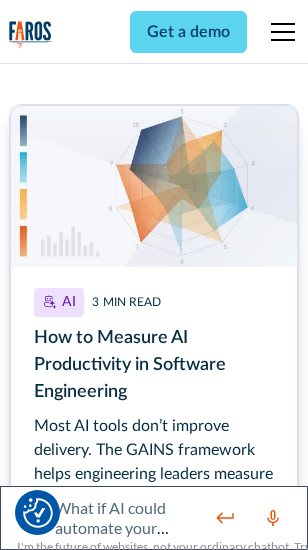 scroll, scrollTop: 8933, scrollLeft: 0, axis: vertical 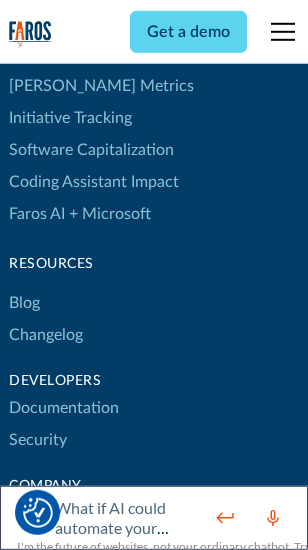 click on "Changelog" at bounding box center (46, 335) 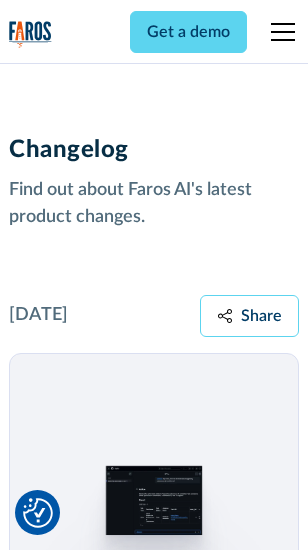scroll, scrollTop: 24124, scrollLeft: 0, axis: vertical 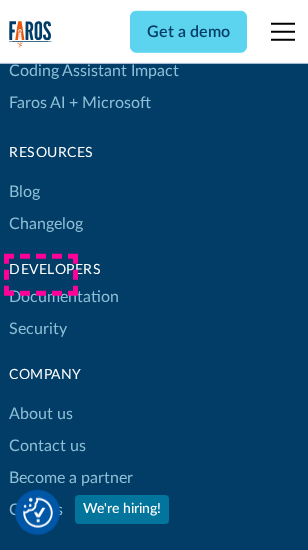 click on "About us" at bounding box center [41, 414] 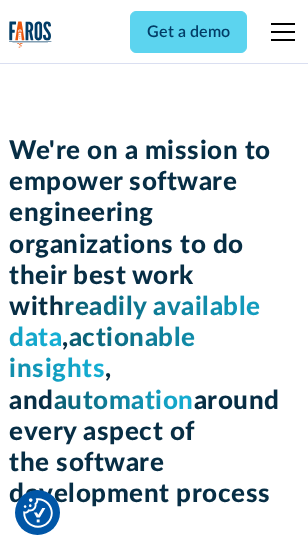 scroll, scrollTop: 6924, scrollLeft: 0, axis: vertical 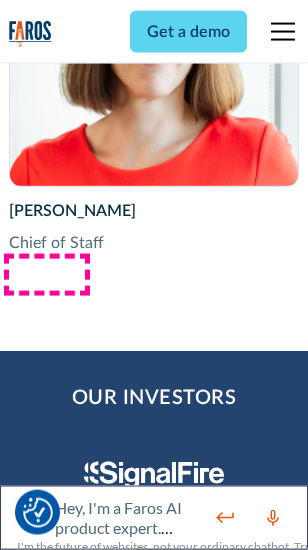 click on "Contact us" at bounding box center (47, 2782) 